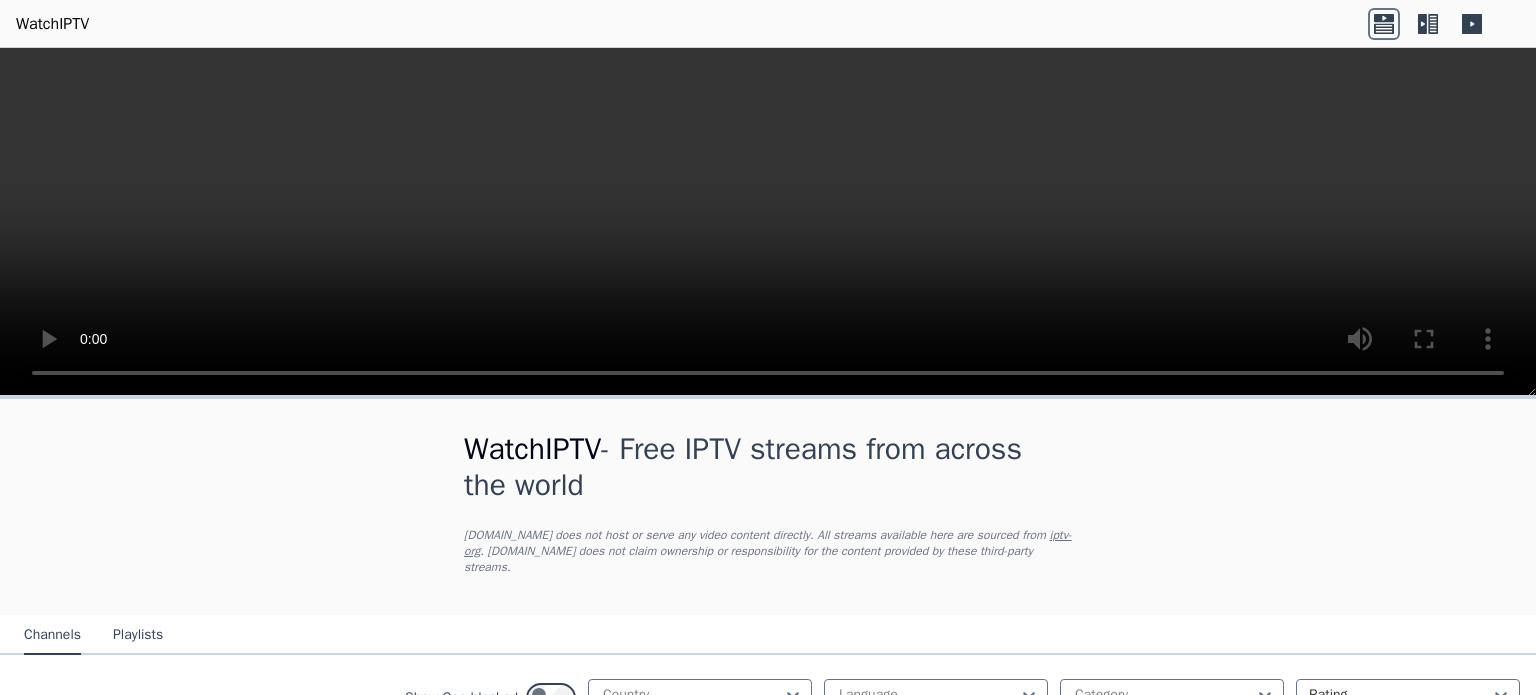 scroll, scrollTop: 0, scrollLeft: 0, axis: both 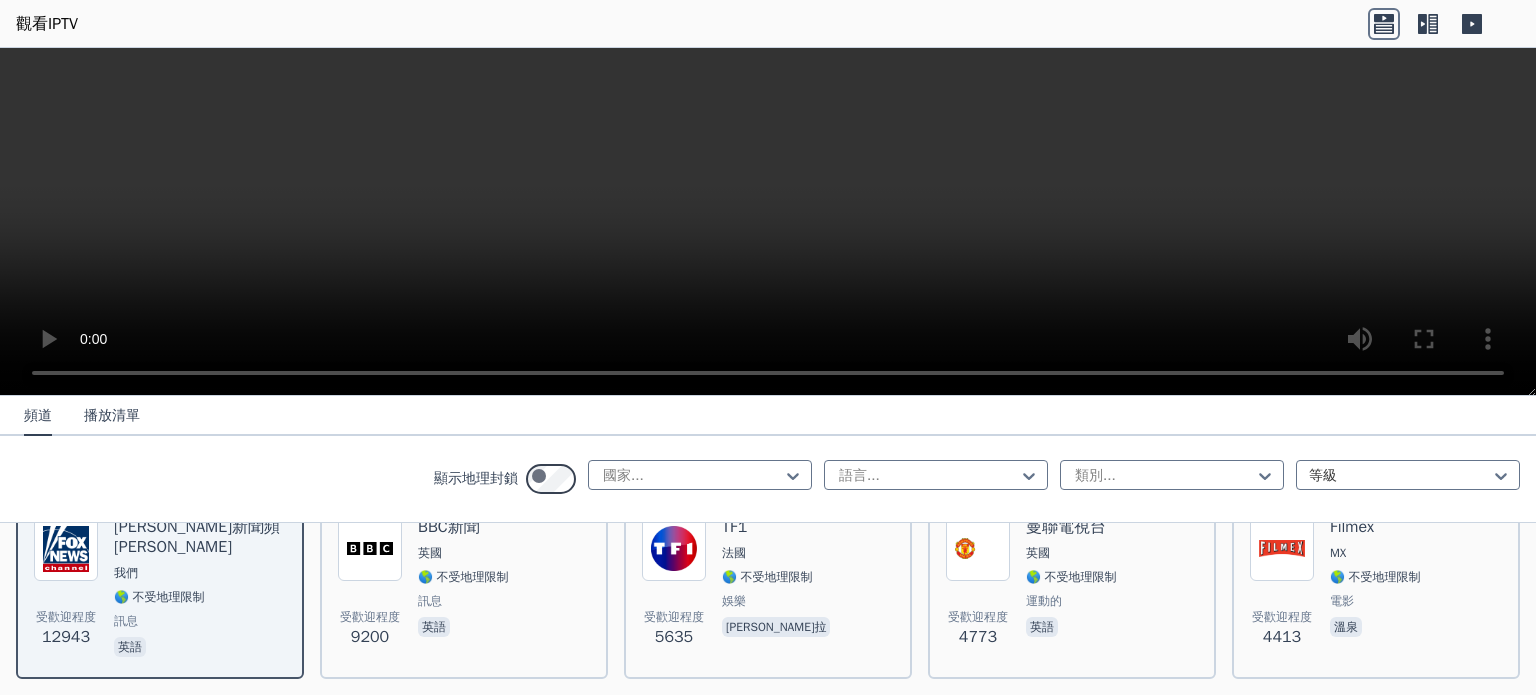 click on "播放清單" at bounding box center (112, 415) 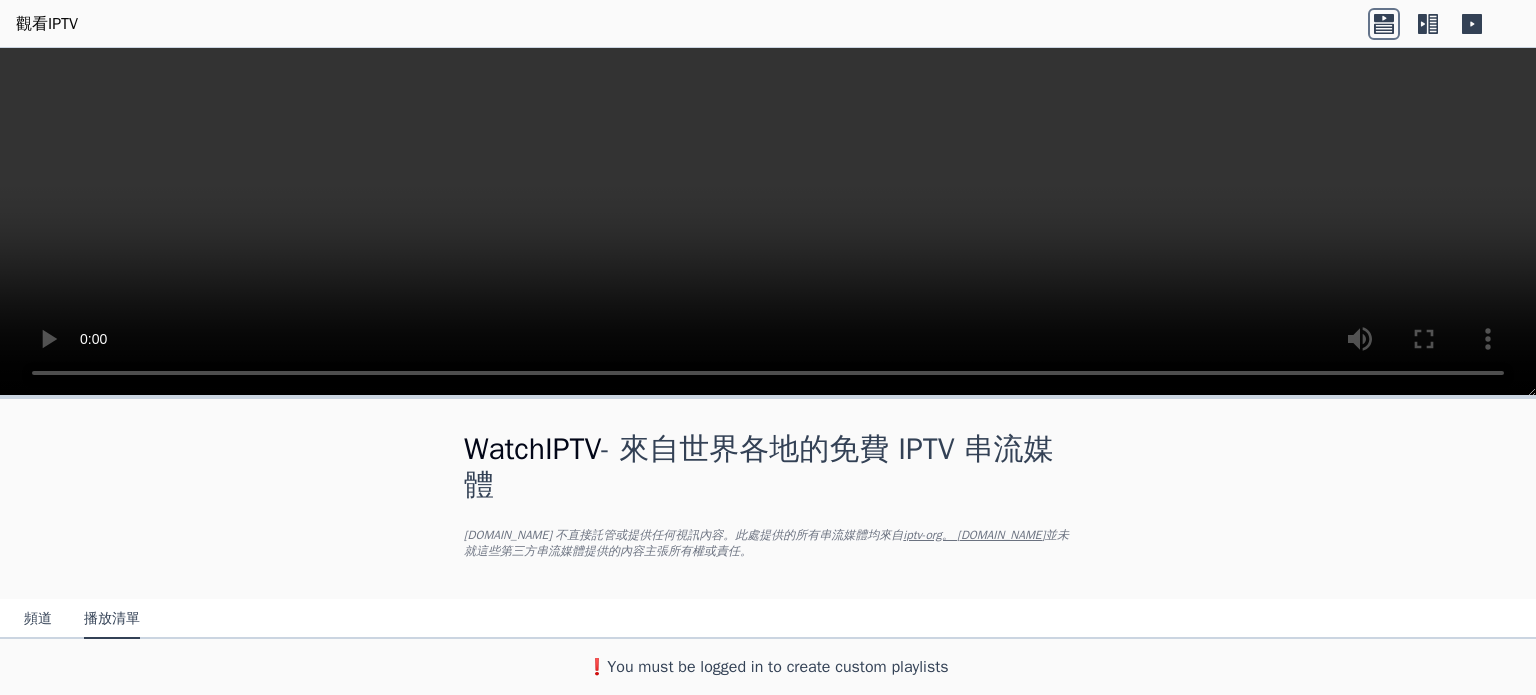 scroll, scrollTop: 72, scrollLeft: 0, axis: vertical 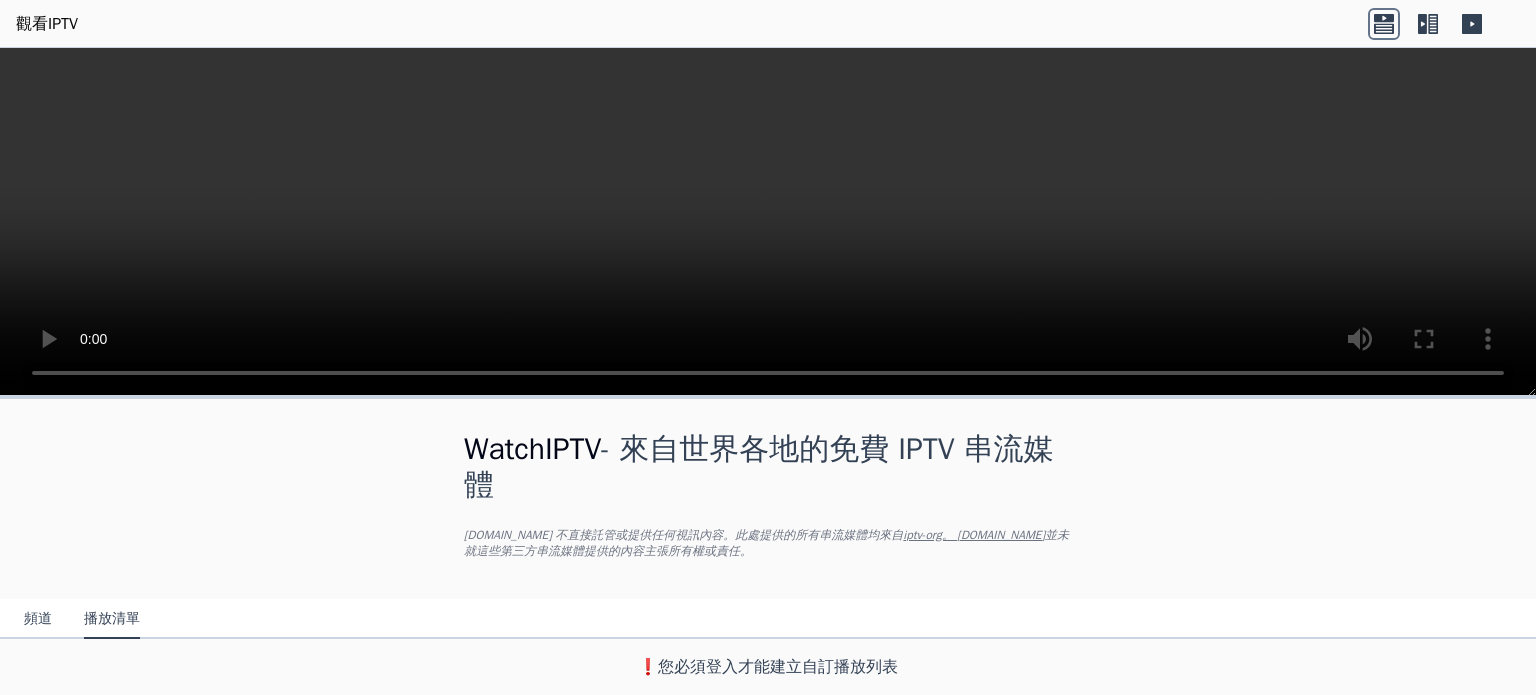 click on "頻道 播放清單" at bounding box center [82, 620] 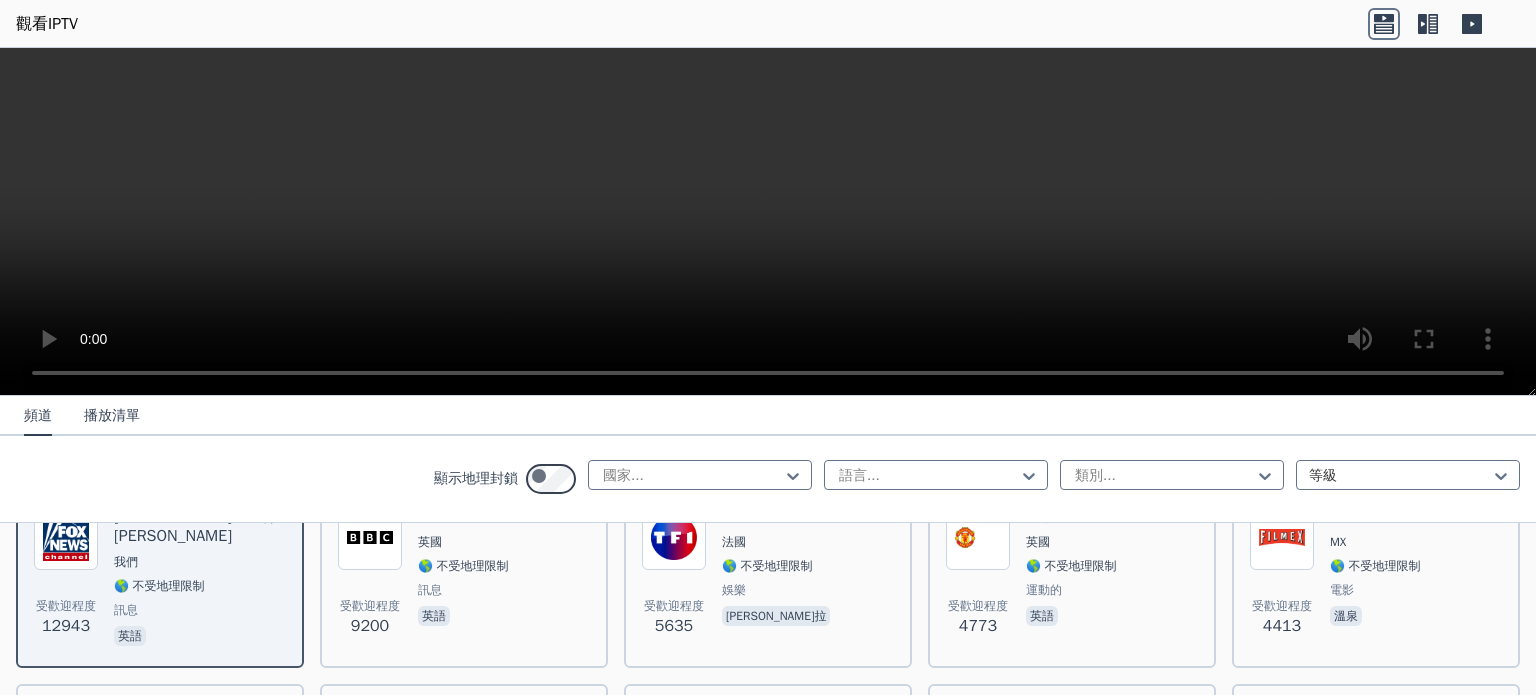 scroll, scrollTop: 272, scrollLeft: 0, axis: vertical 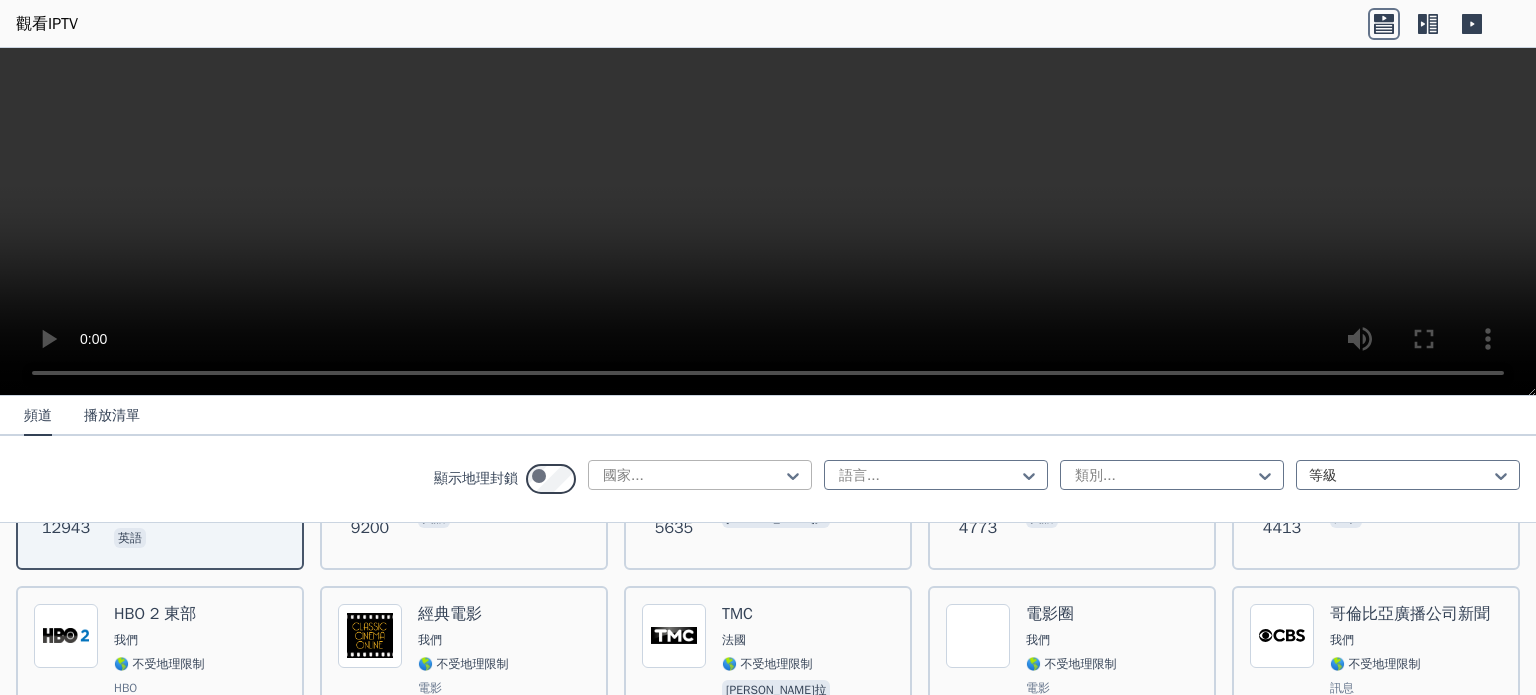 click at bounding box center (692, 476) 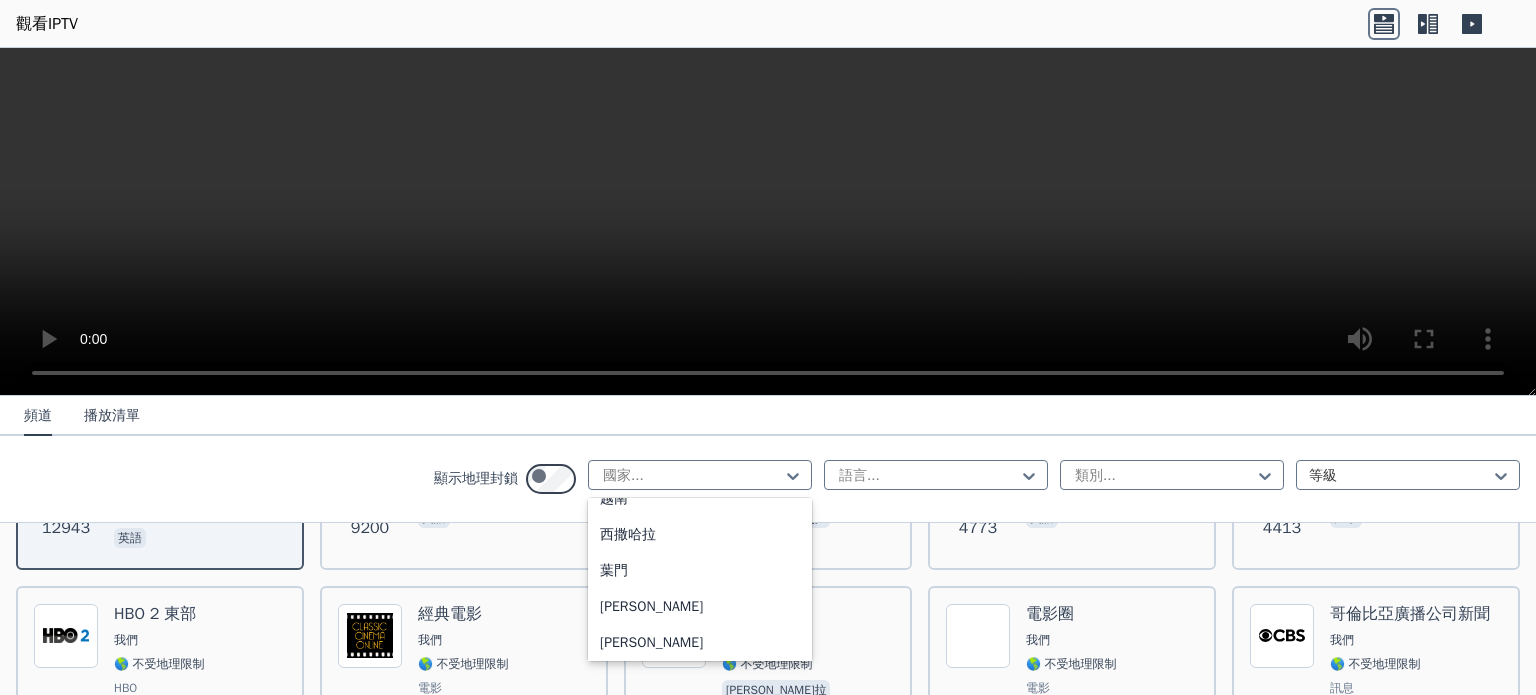 scroll, scrollTop: 7417, scrollLeft: 0, axis: vertical 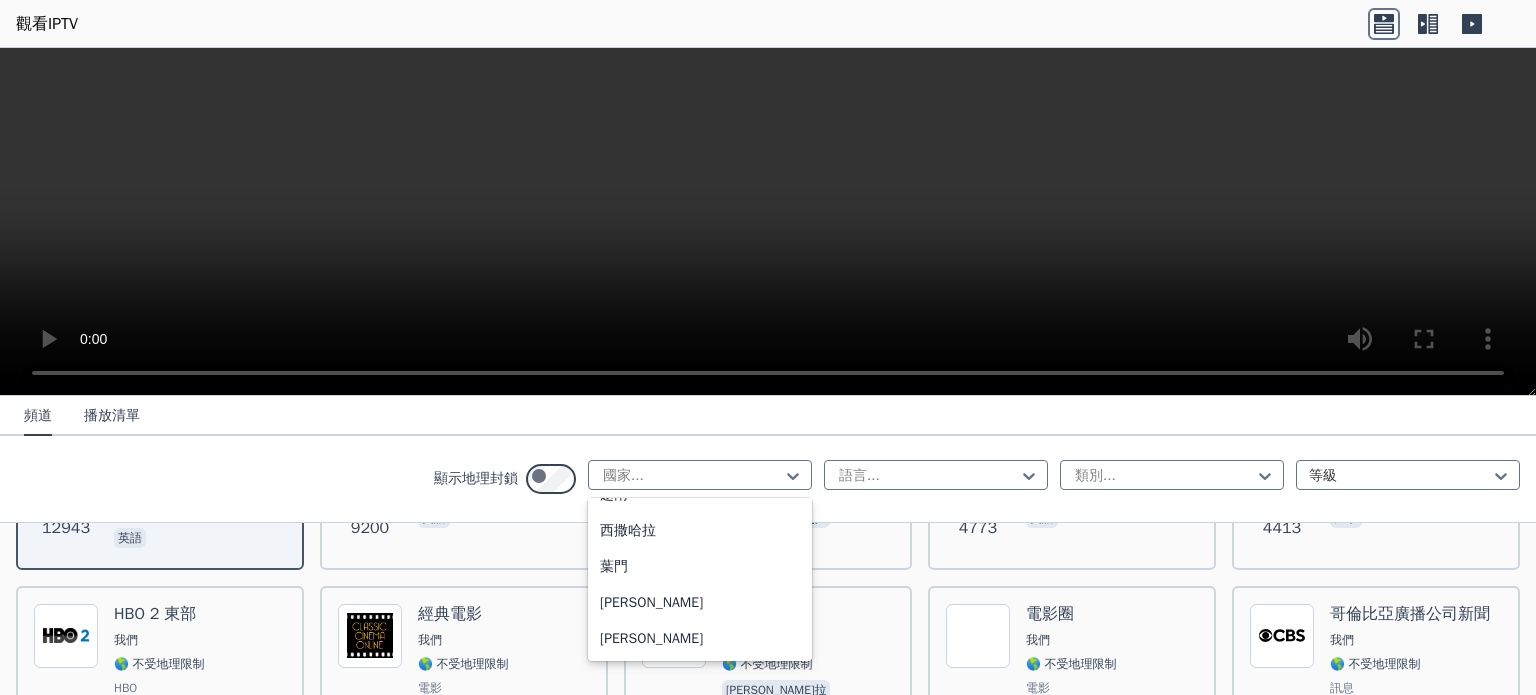 click on "台灣" at bounding box center (700, -153) 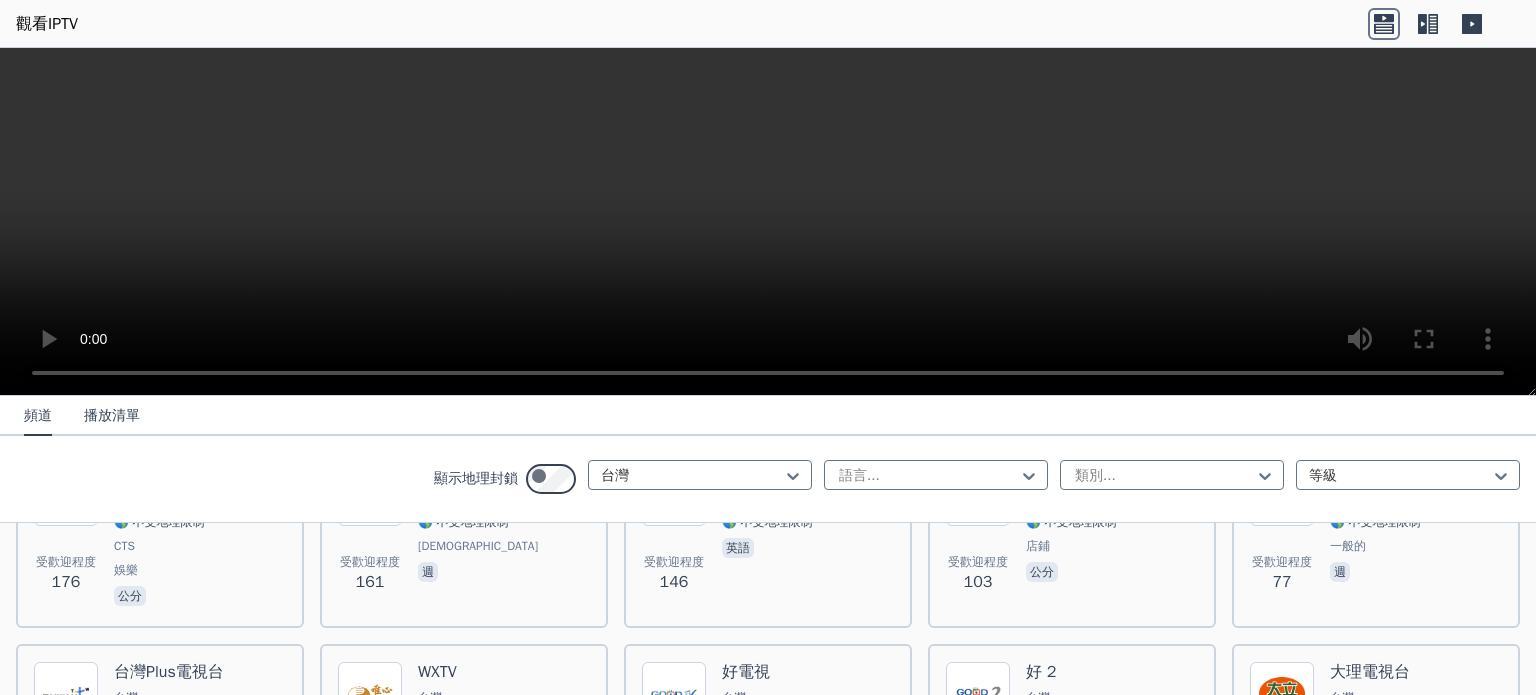 scroll, scrollTop: 302, scrollLeft: 0, axis: vertical 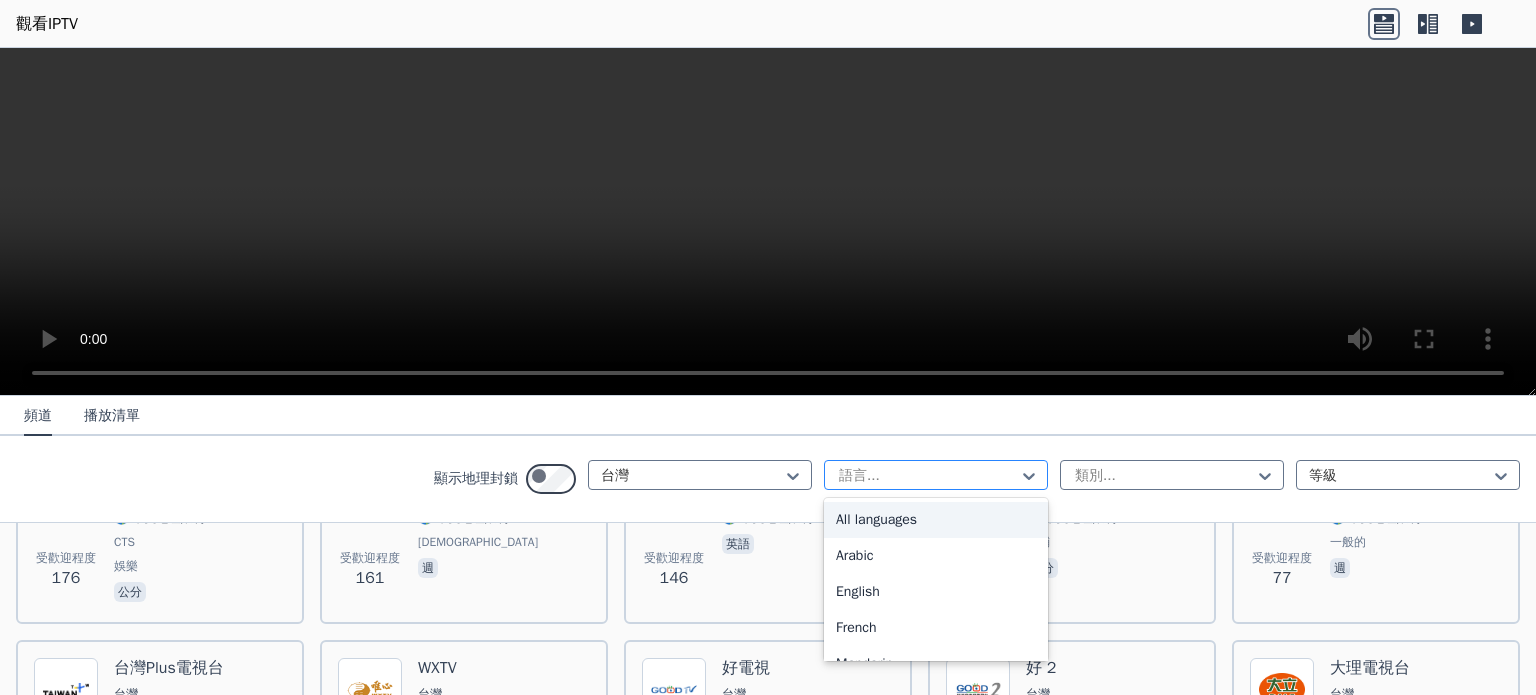 click at bounding box center (928, 476) 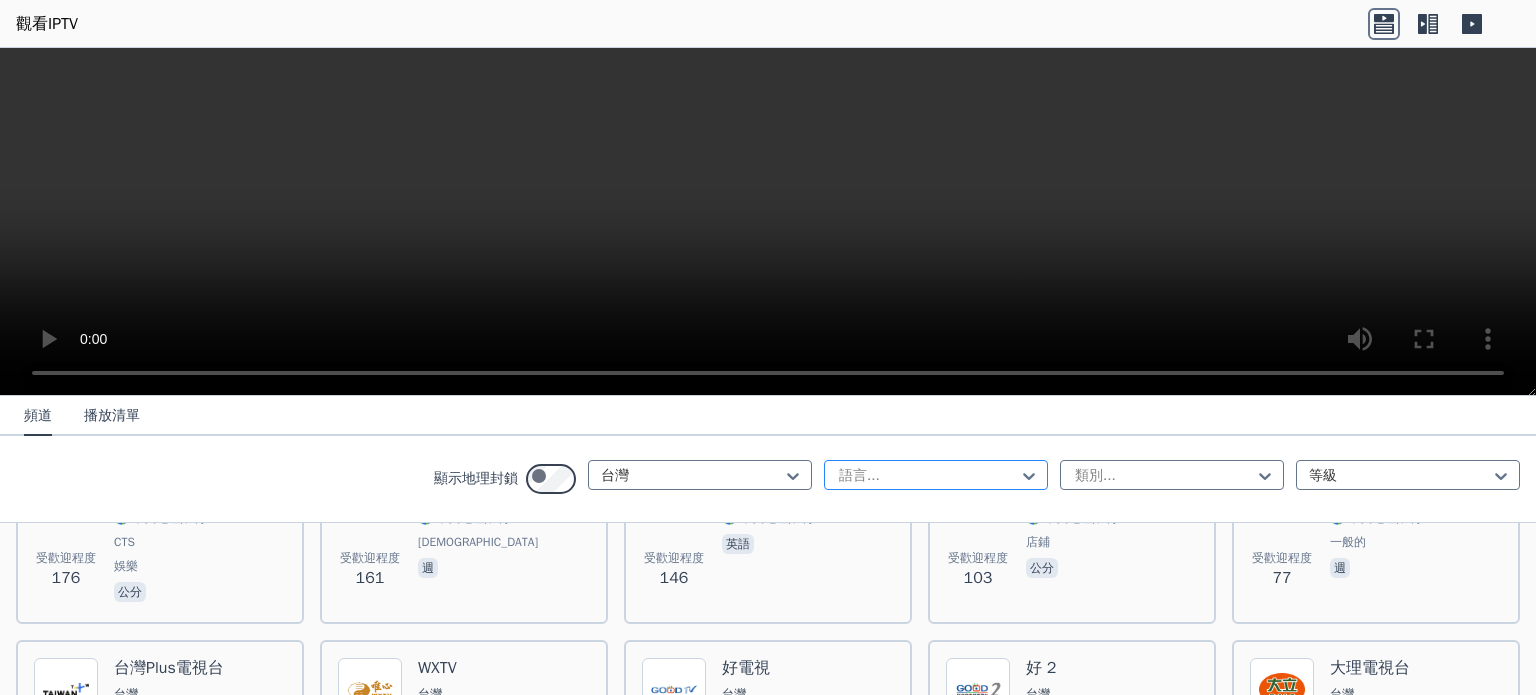 click at bounding box center [928, 476] 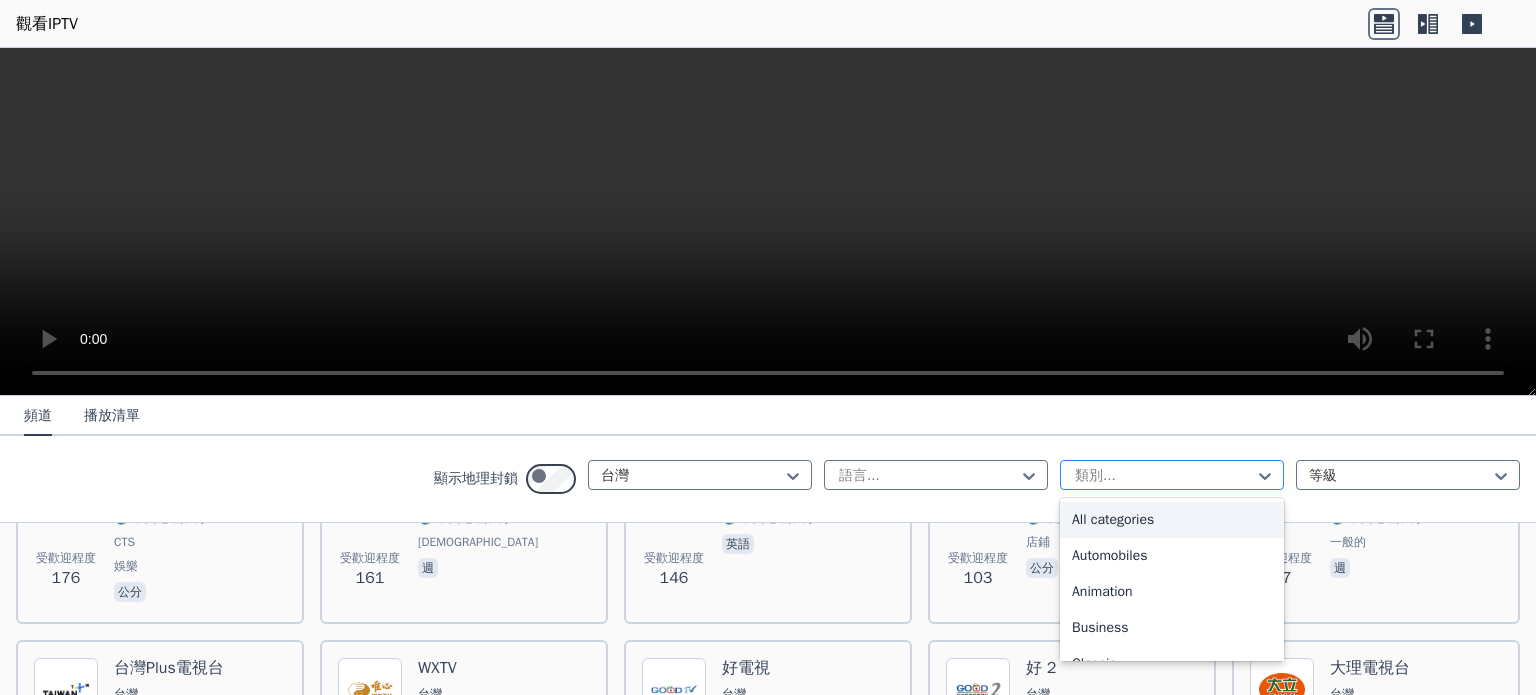 click at bounding box center [1164, 476] 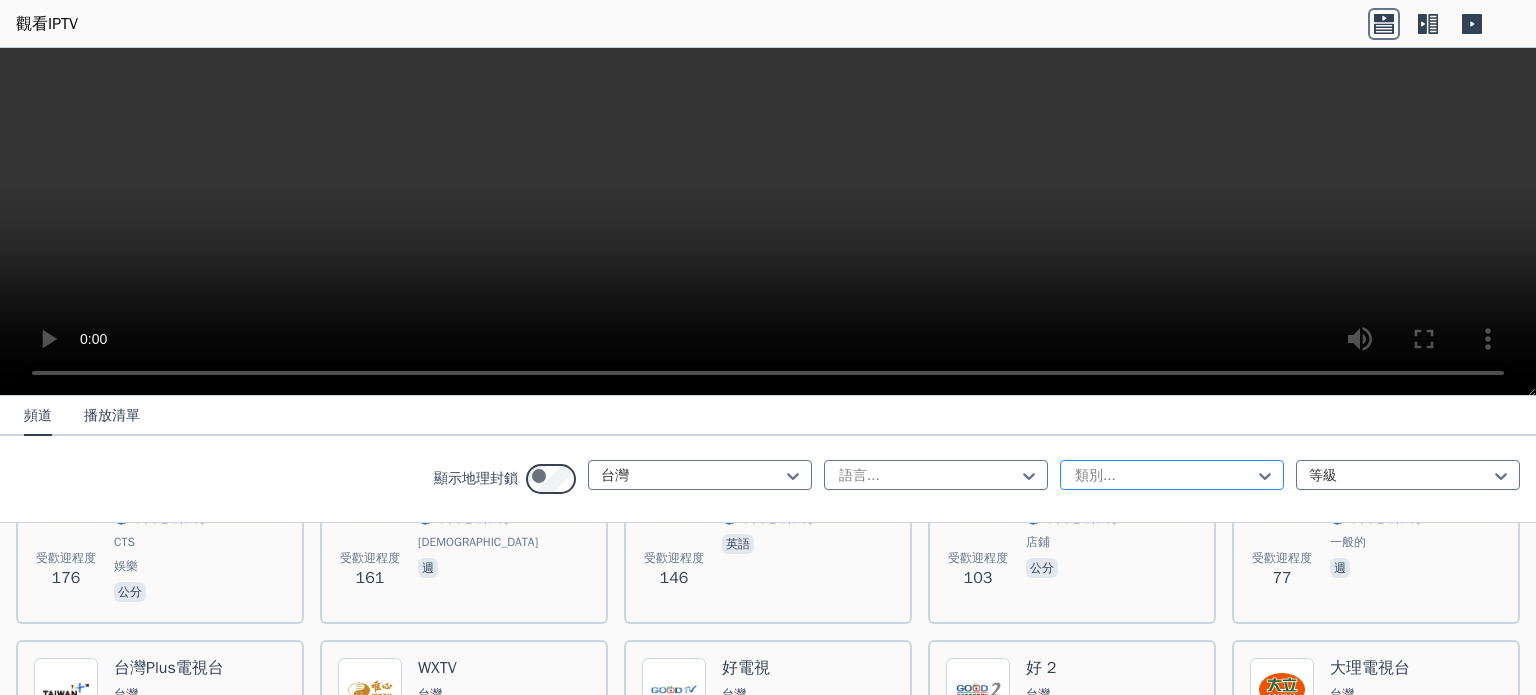 click at bounding box center [1164, 476] 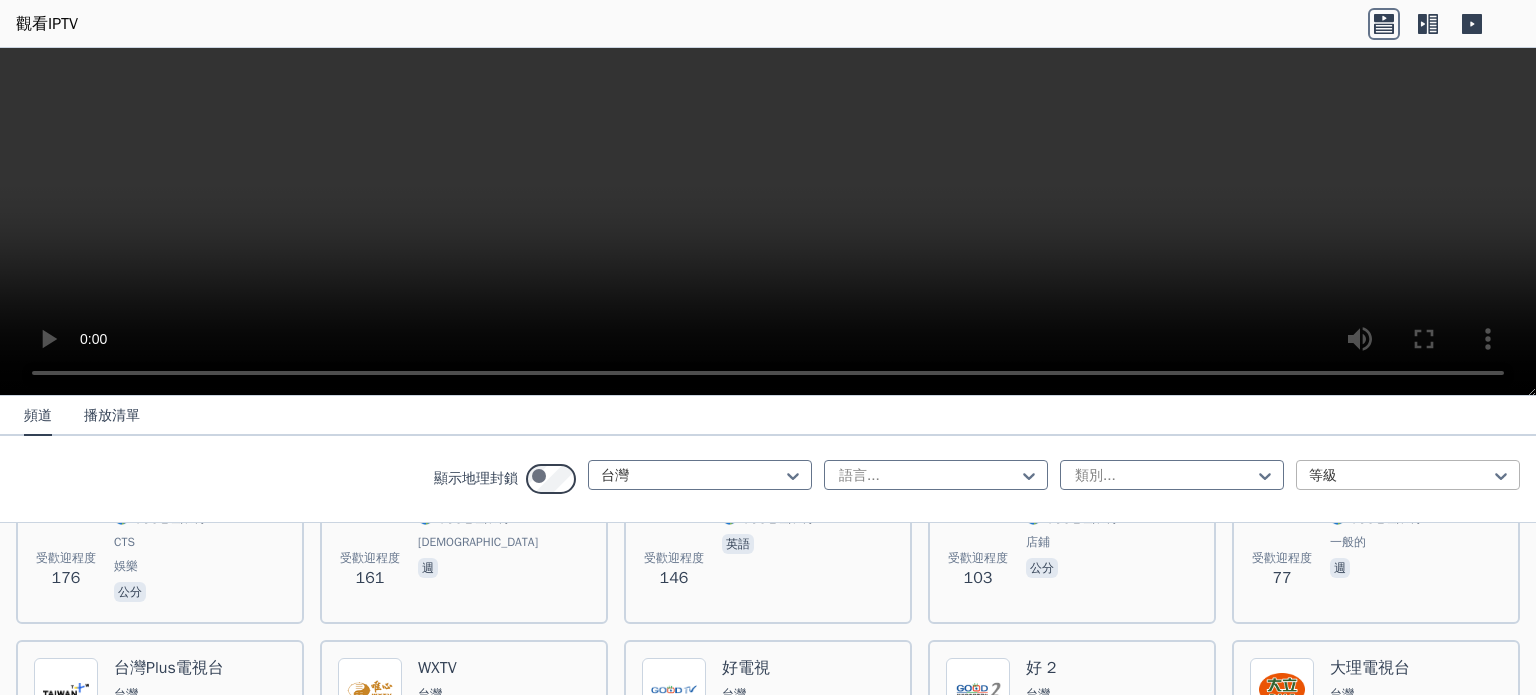 click at bounding box center [1400, 476] 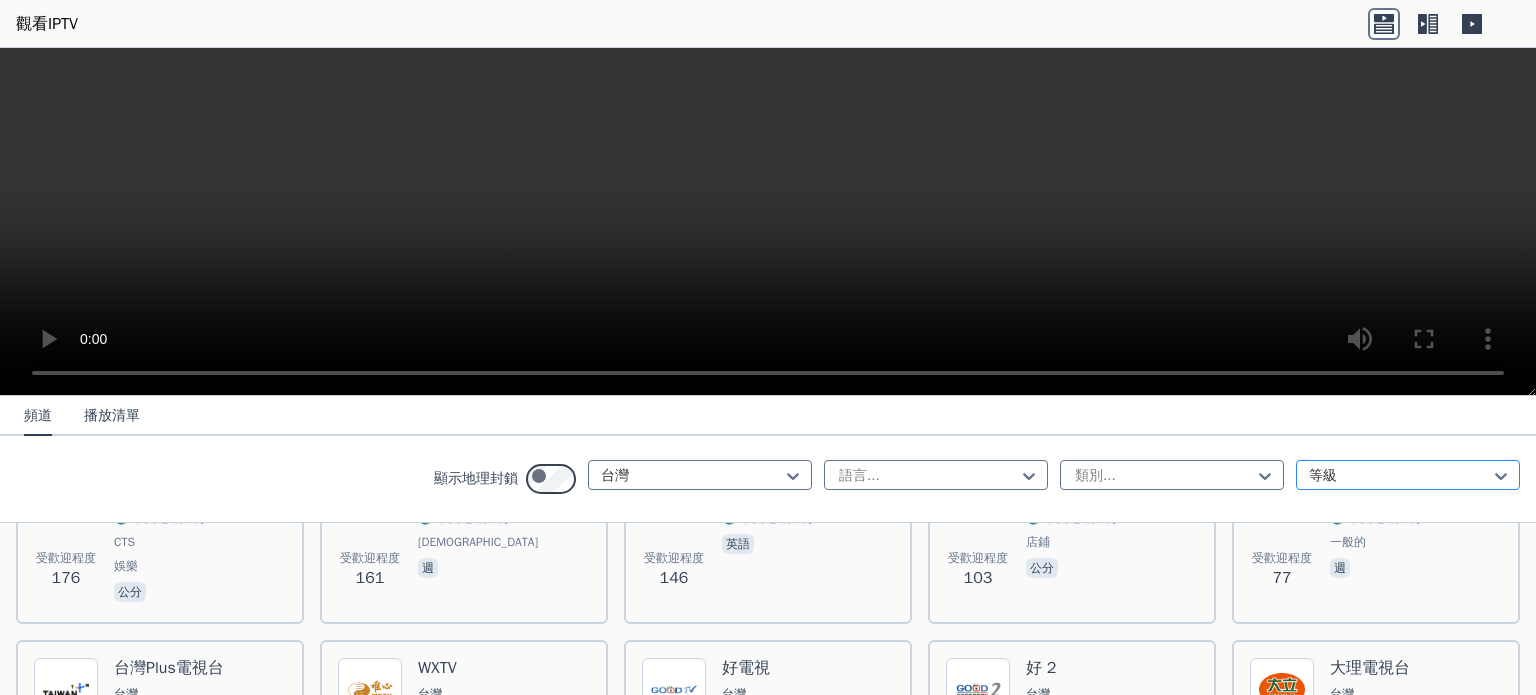click at bounding box center (1400, 476) 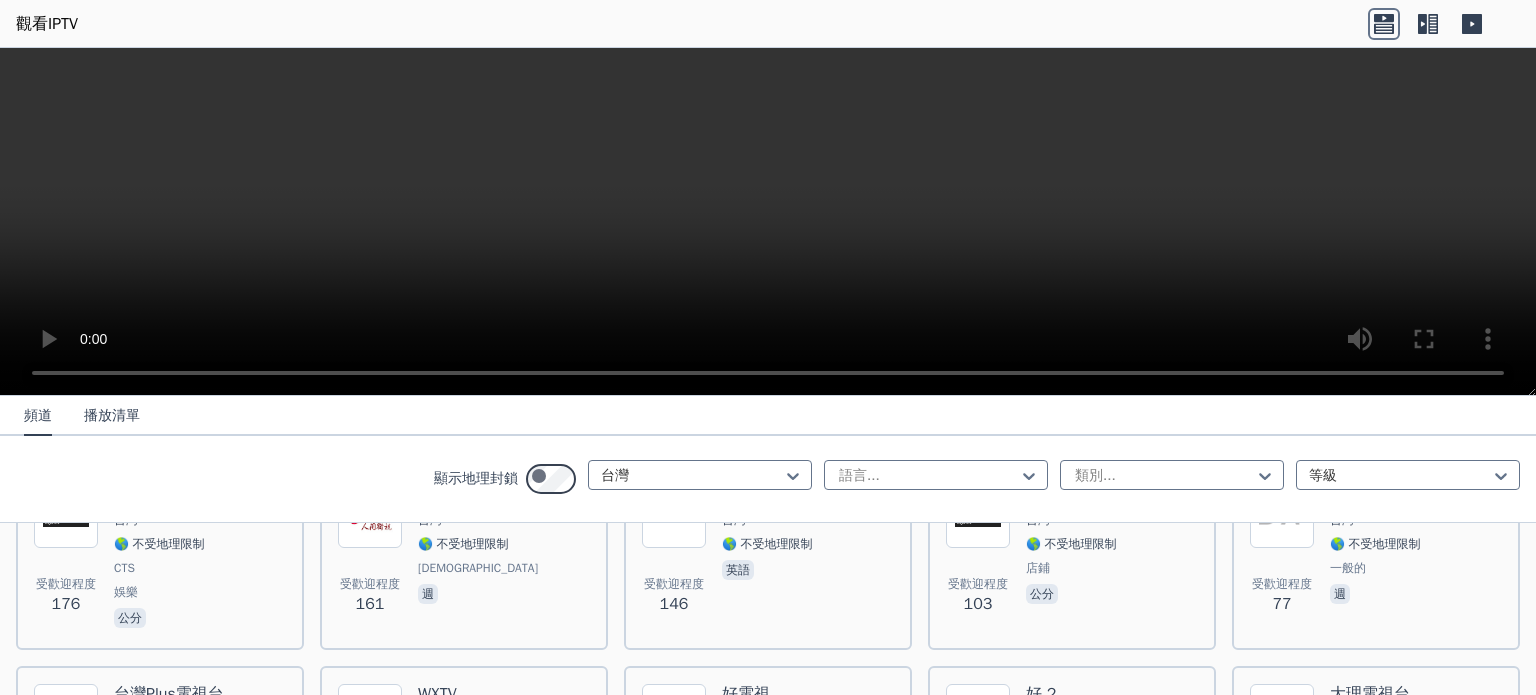 scroll, scrollTop: 283, scrollLeft: 0, axis: vertical 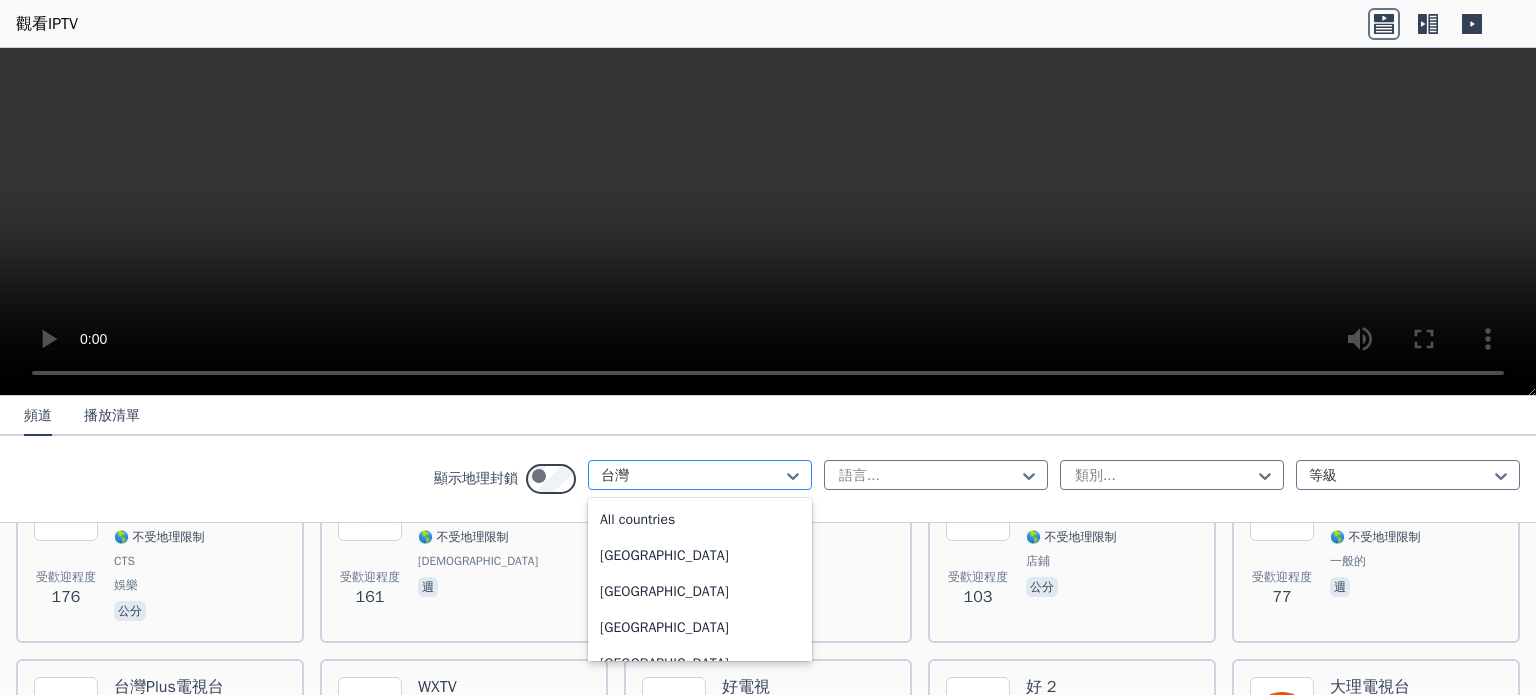 click at bounding box center (692, 476) 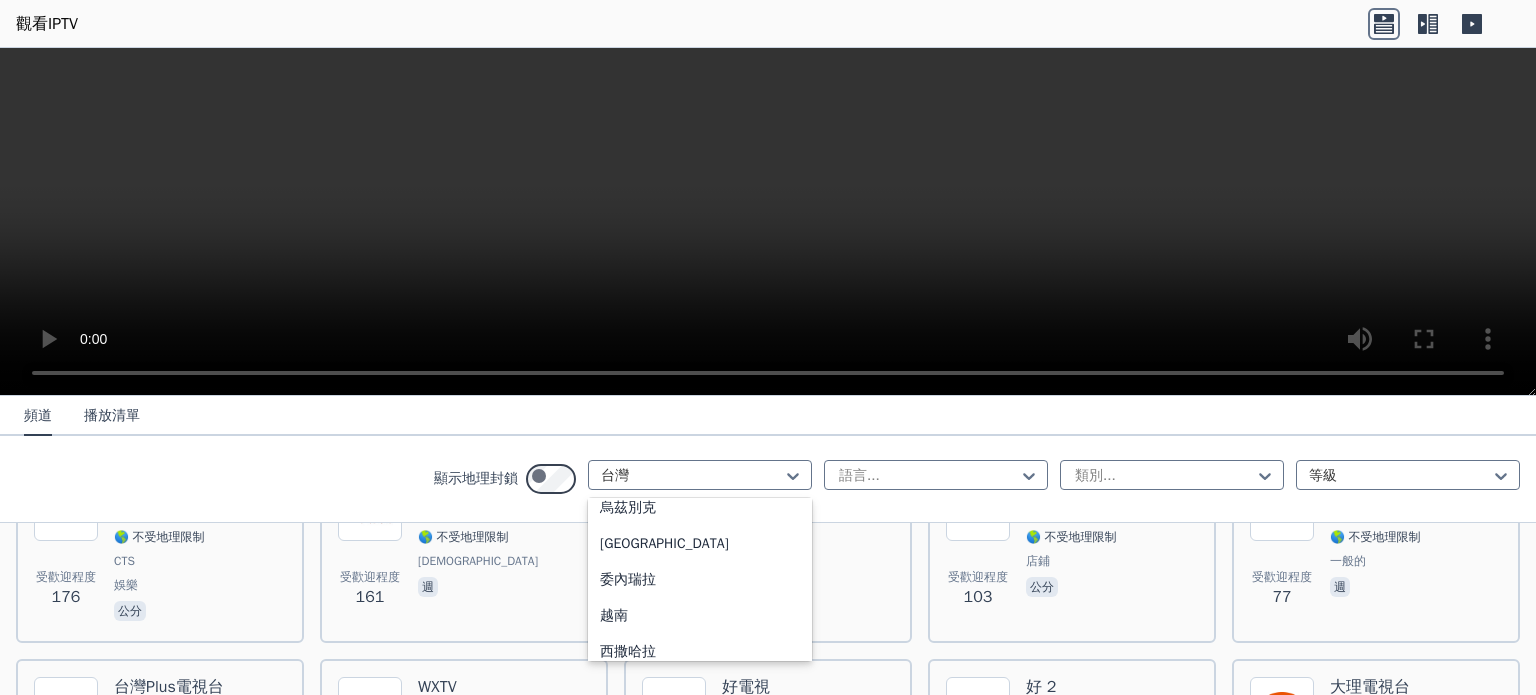 click on "所有國家 [GEOGRAPHIC_DATA] [GEOGRAPHIC_DATA]地[GEOGRAPHIC_DATA]及[GEOGRAPHIC_DATA][GEOGRAPHIC_DATA] [GEOGRAPHIC_DATA] [GEOGRAPHIC_DATA] [GEOGRAPHIC_DATA][GEOGRAPHIC_DATA] [GEOGRAPHIC_DATA] 貝南 百慕達 [GEOGRAPHIC_DATA] [GEOGRAPHIC_DATA]亞與[PERSON_NAME][GEOGRAPHIC_DATA] 巴西 英屬[GEOGRAPHIC_DATA] [GEOGRAPHIC_DATA][GEOGRAPHIC_DATA]索 [GEOGRAPHIC_DATA]地 [GEOGRAPHIC_DATA] [GEOGRAPHIC_DATA][GEOGRAPHIC_DATA] [GEOGRAPHIC_DATA][PERSON_NAME][GEOGRAPHIC_DATA][PERSON_NAME] 捷克共和國 [GEOGRAPHIC_DATA] [GEOGRAPHIC_DATA] [GEOGRAPHIC_DATA]加 [GEOGRAPHIC_DATA] [GEOGRAPHIC_DATA] [GEOGRAPHIC_DATA] 法國 [GEOGRAPHIC_DATA] [GEOGRAPHIC_DATA][GEOGRAPHIC_DATA] [GEOGRAPHIC_DATA][PERSON_NAME] 關島 [GEOGRAPHIC_DATA][GEOGRAPHIC_DATA] [GEOGRAPHIC_DATA][GEOGRAPHIC_DATA] 香港 匈牙利 冰島 印度 [GEOGRAPHIC_DATA]" at bounding box center [700, 579] 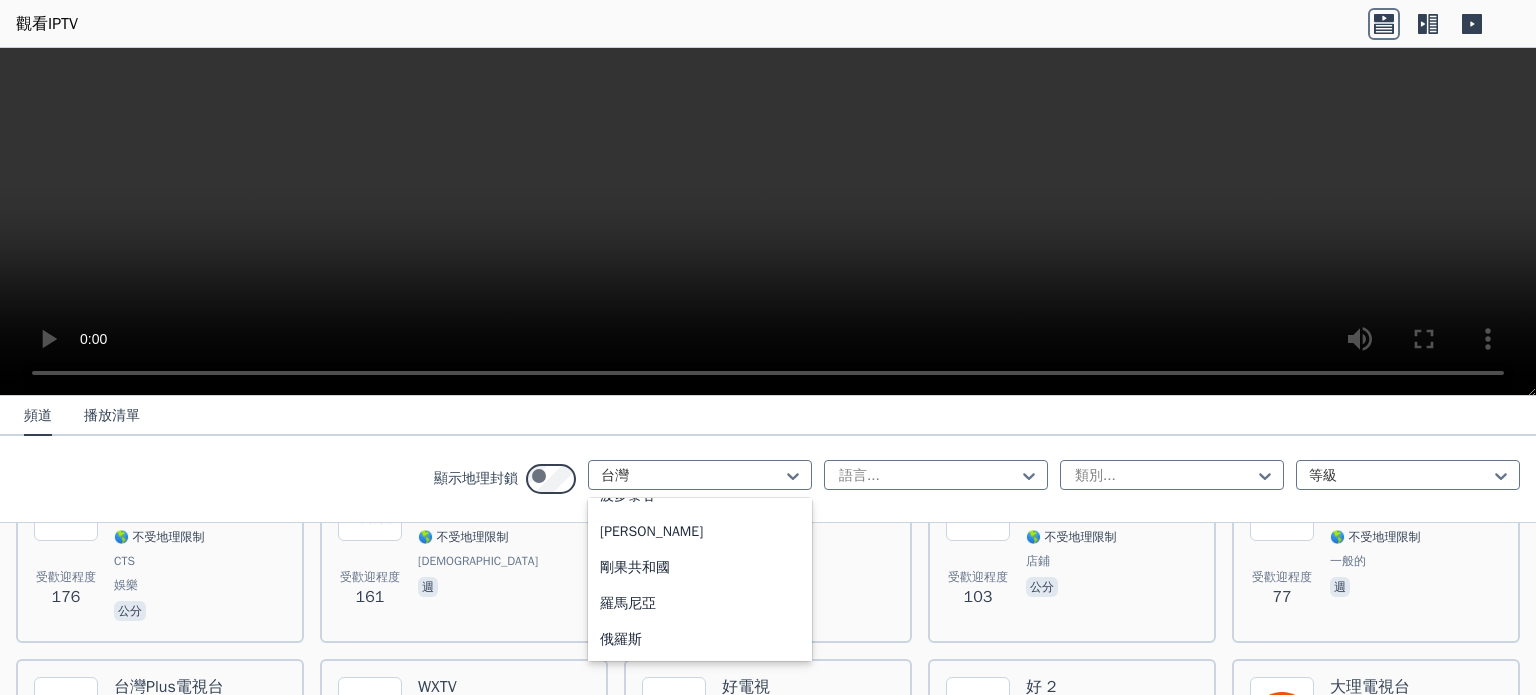 scroll, scrollTop: 0, scrollLeft: 0, axis: both 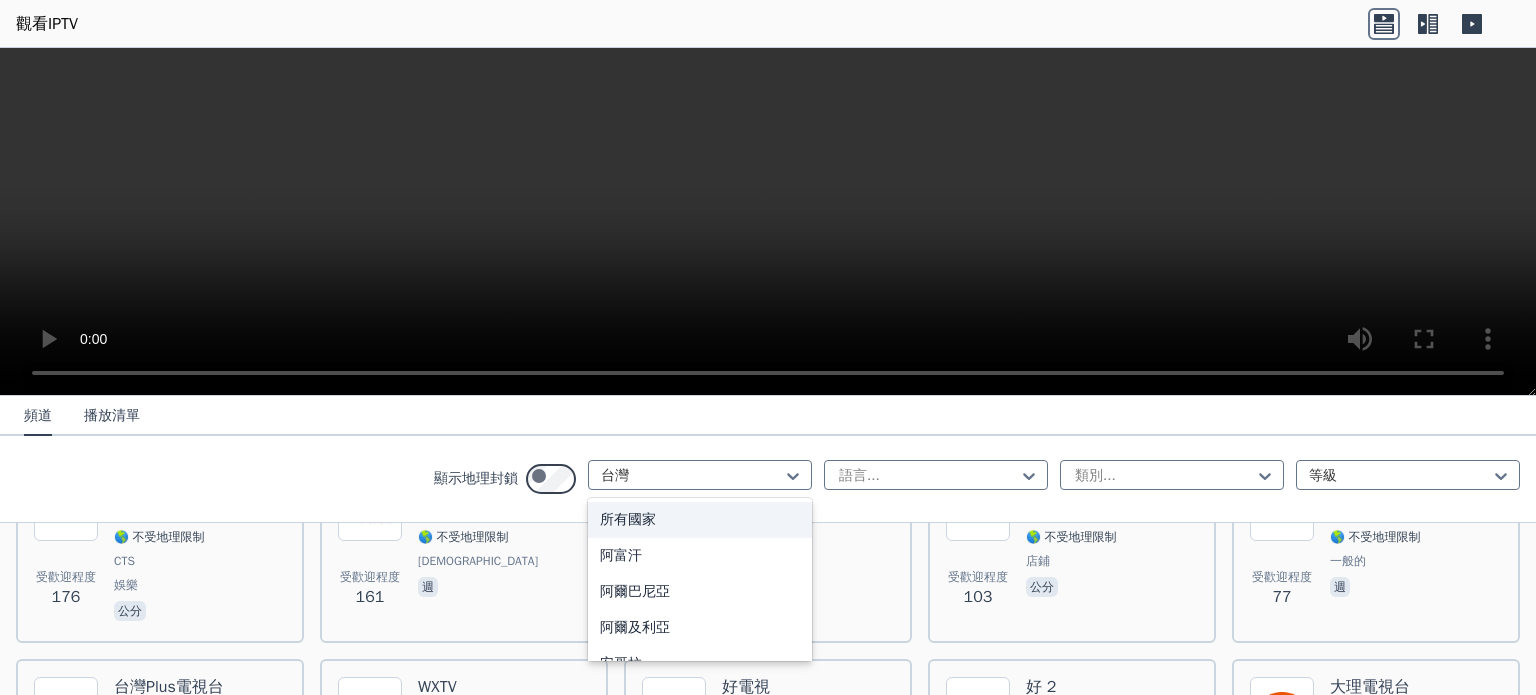 drag, startPoint x: 525, startPoint y: 535, endPoint x: 635, endPoint y: 519, distance: 111.15755 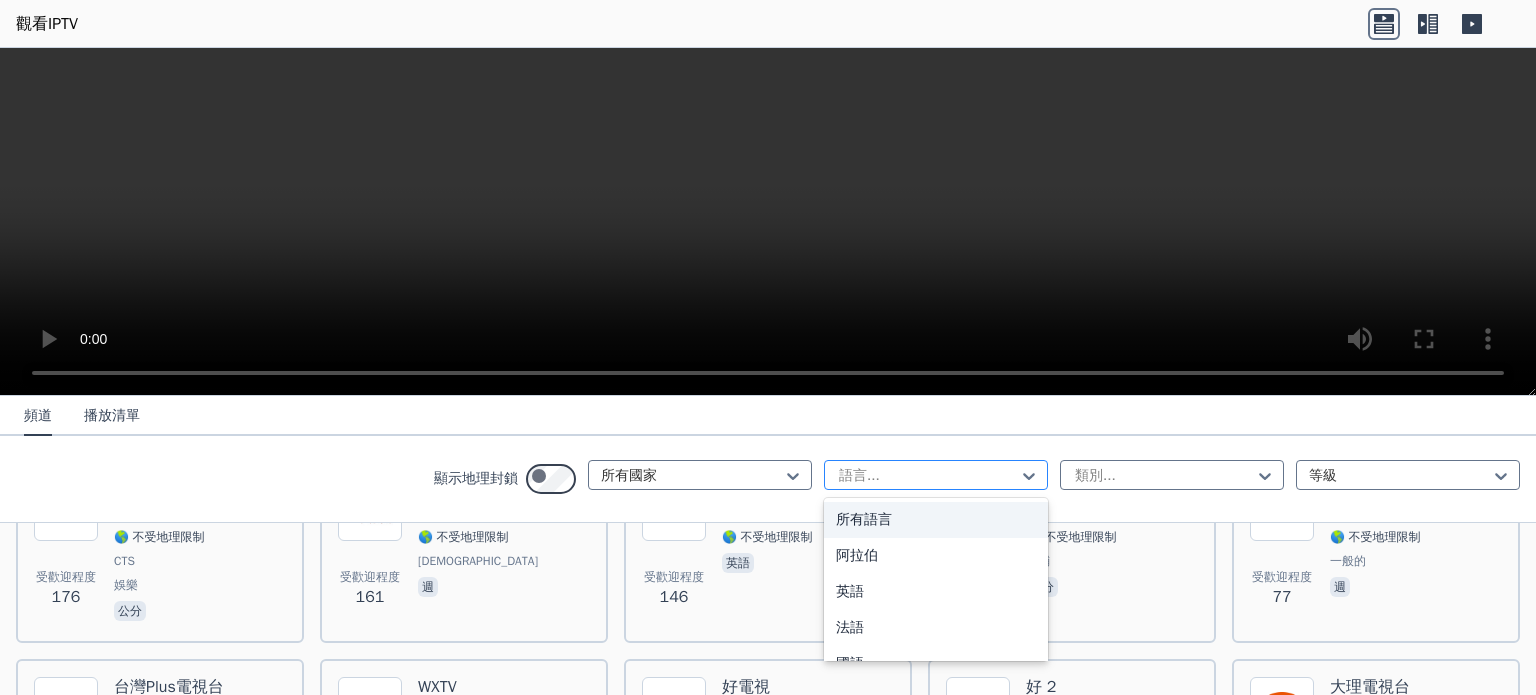 click at bounding box center [928, 476] 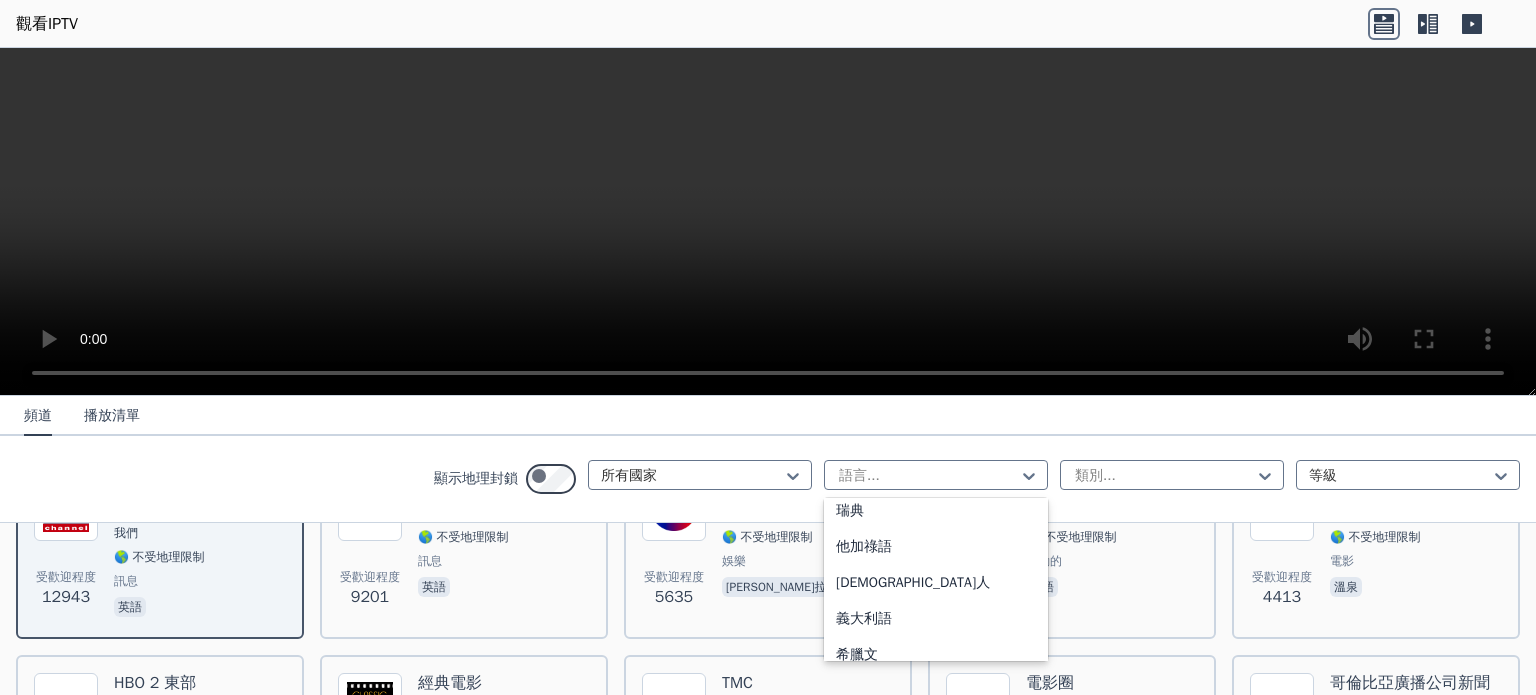 scroll, scrollTop: 616, scrollLeft: 0, axis: vertical 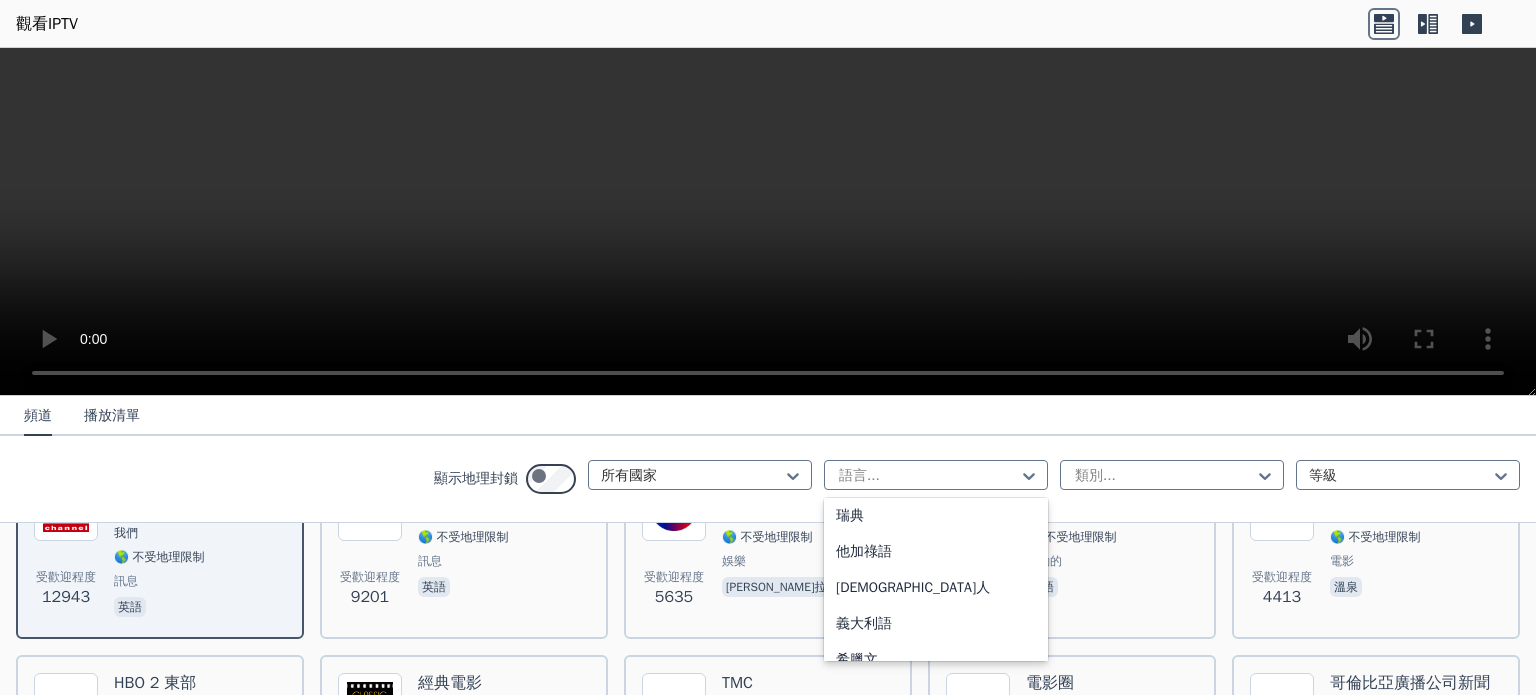 click on "國語" at bounding box center [936, 480] 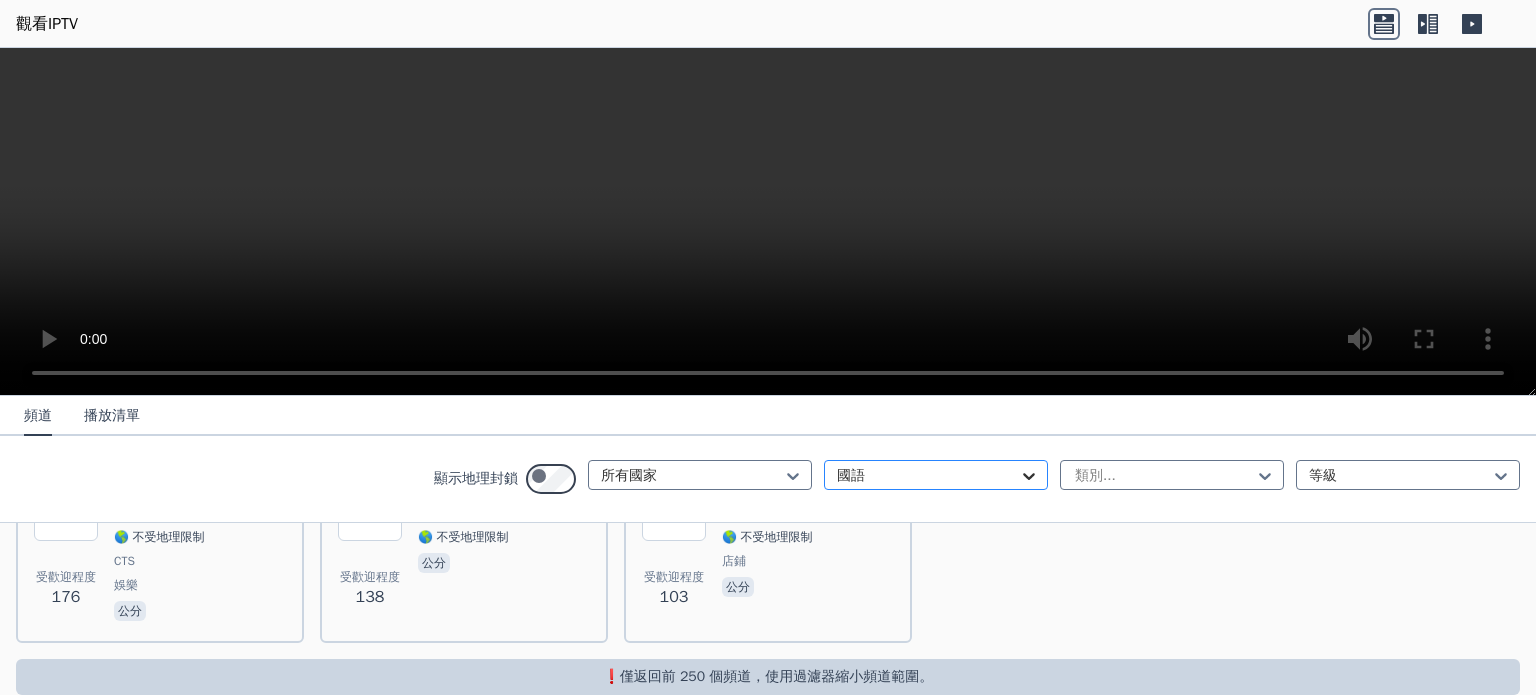 click 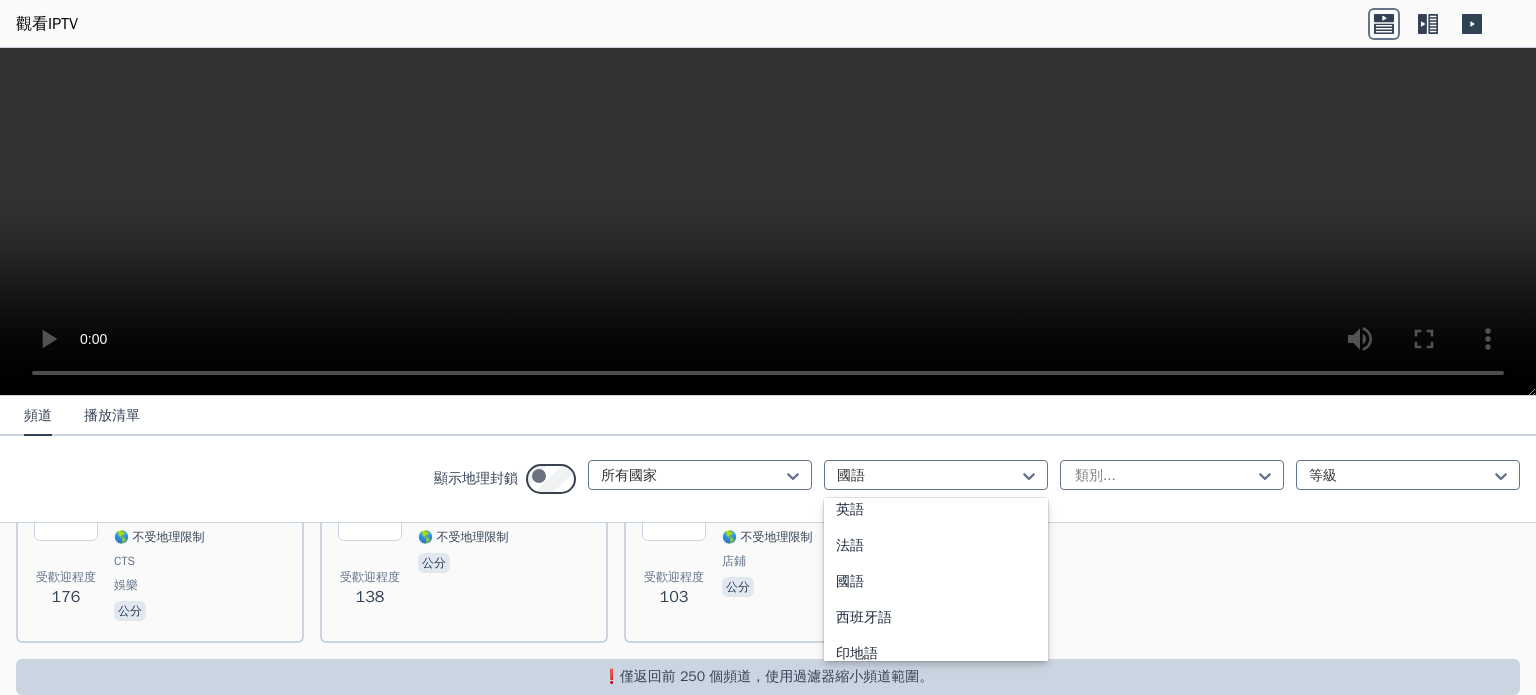 scroll, scrollTop: 0, scrollLeft: 0, axis: both 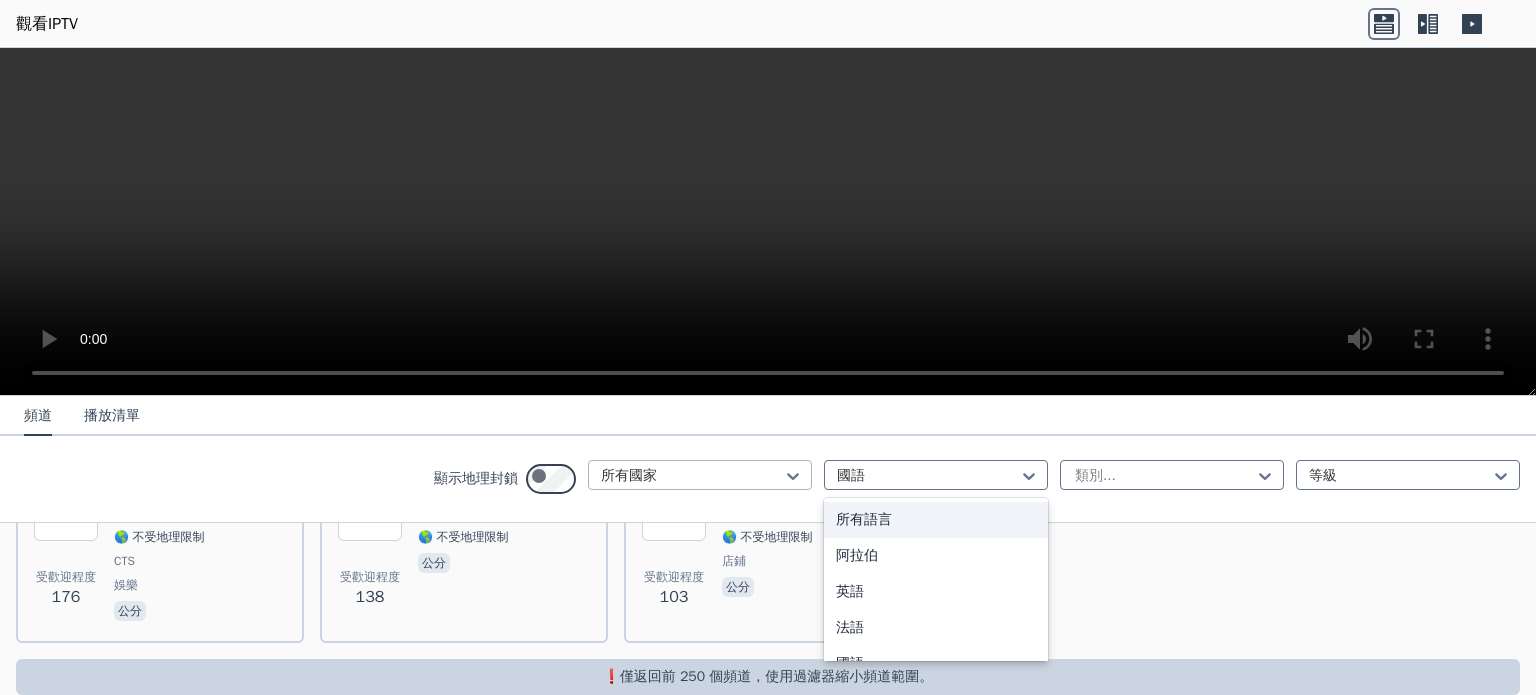 drag, startPoint x: 816, startPoint y: 539, endPoint x: 525, endPoint y: 502, distance: 293.3428 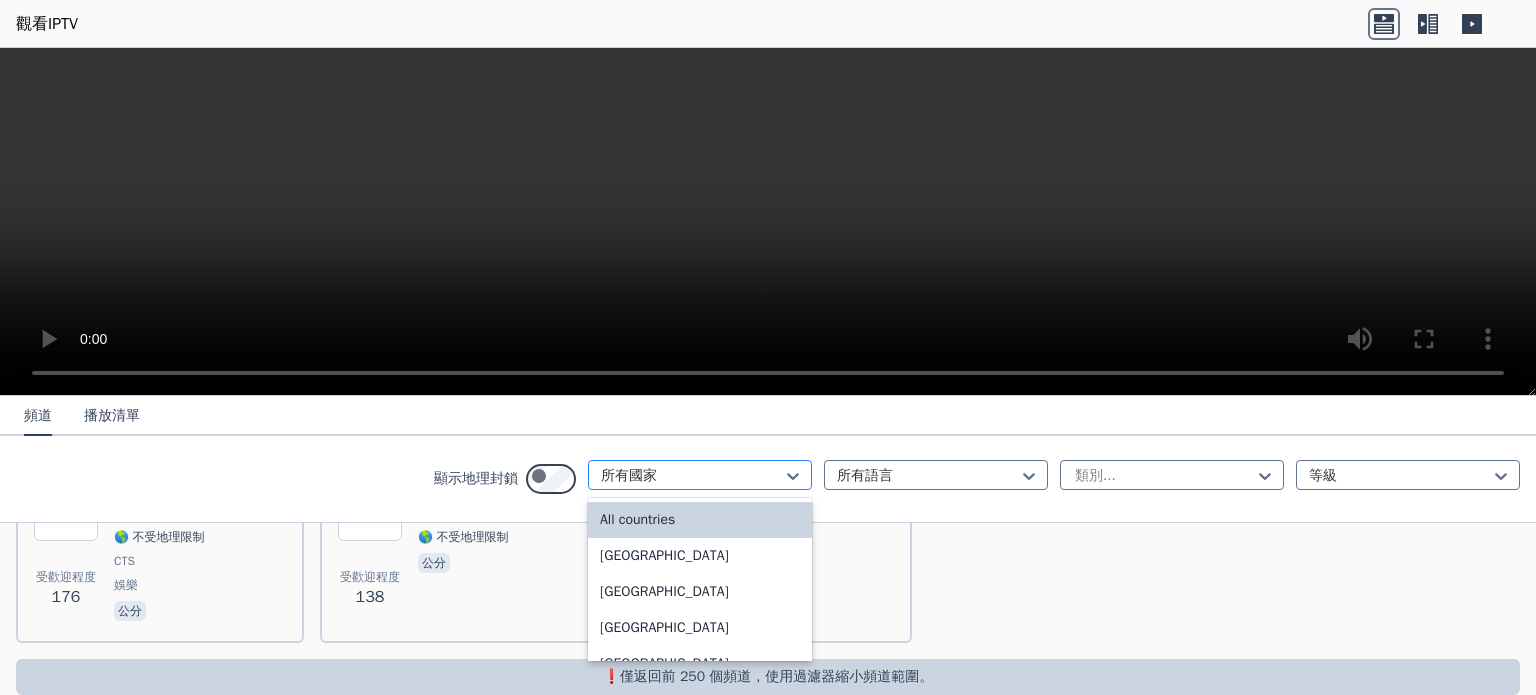 click at bounding box center [692, 476] 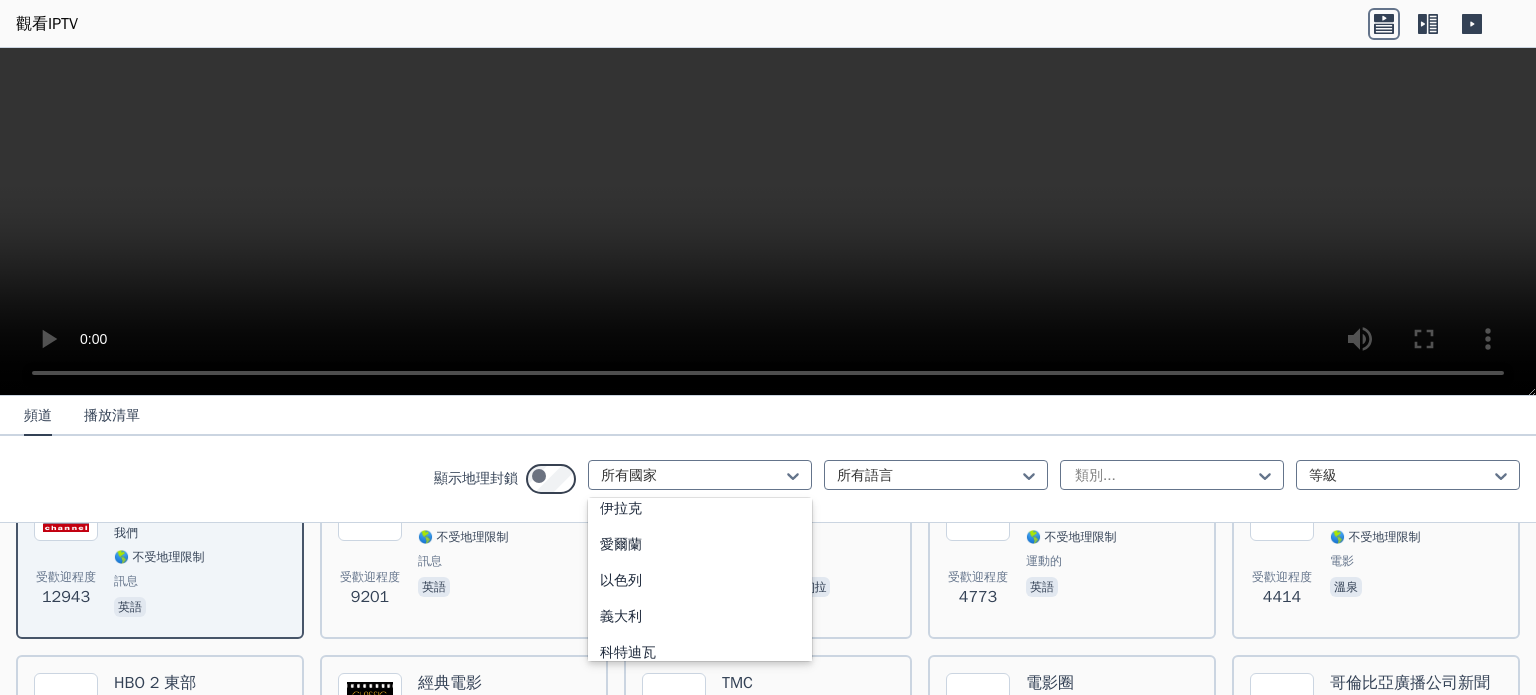 scroll, scrollTop: 3417, scrollLeft: 0, axis: vertical 